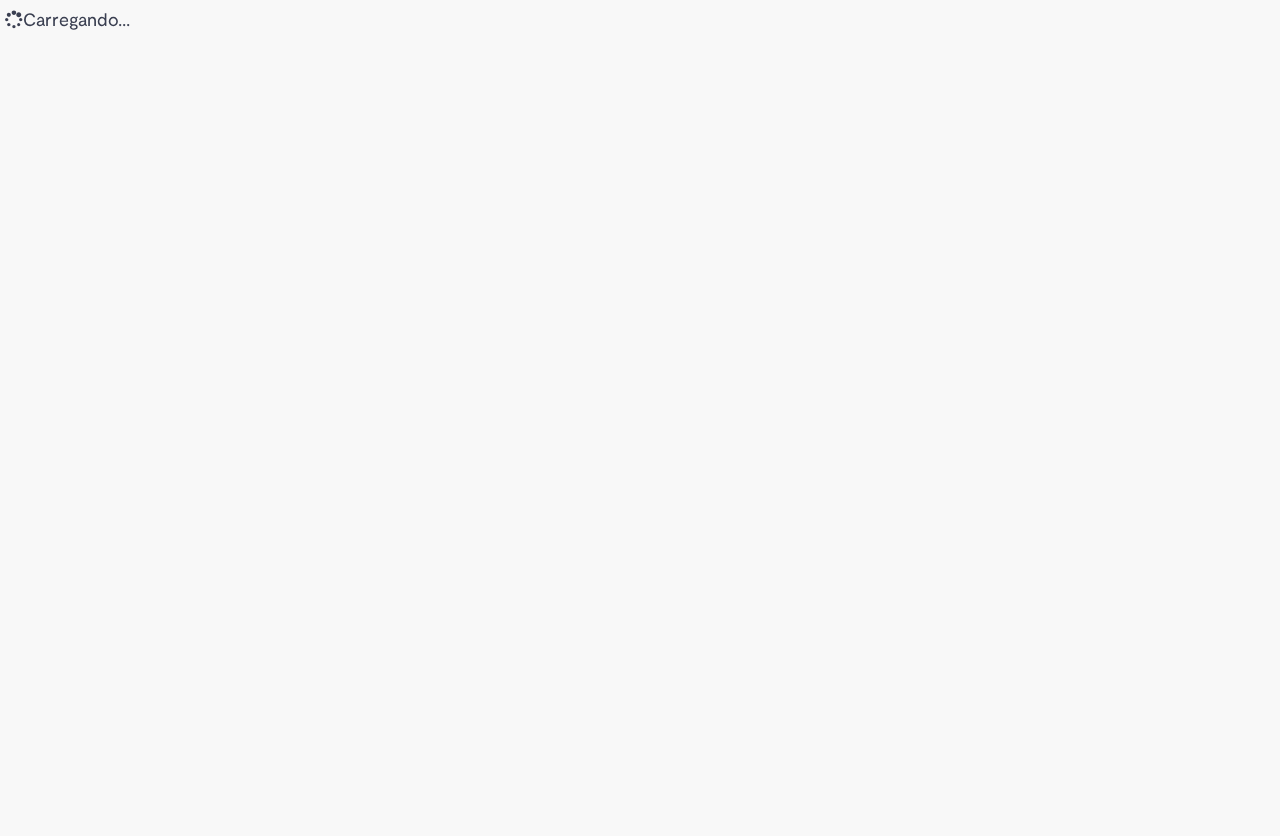 scroll, scrollTop: 0, scrollLeft: 0, axis: both 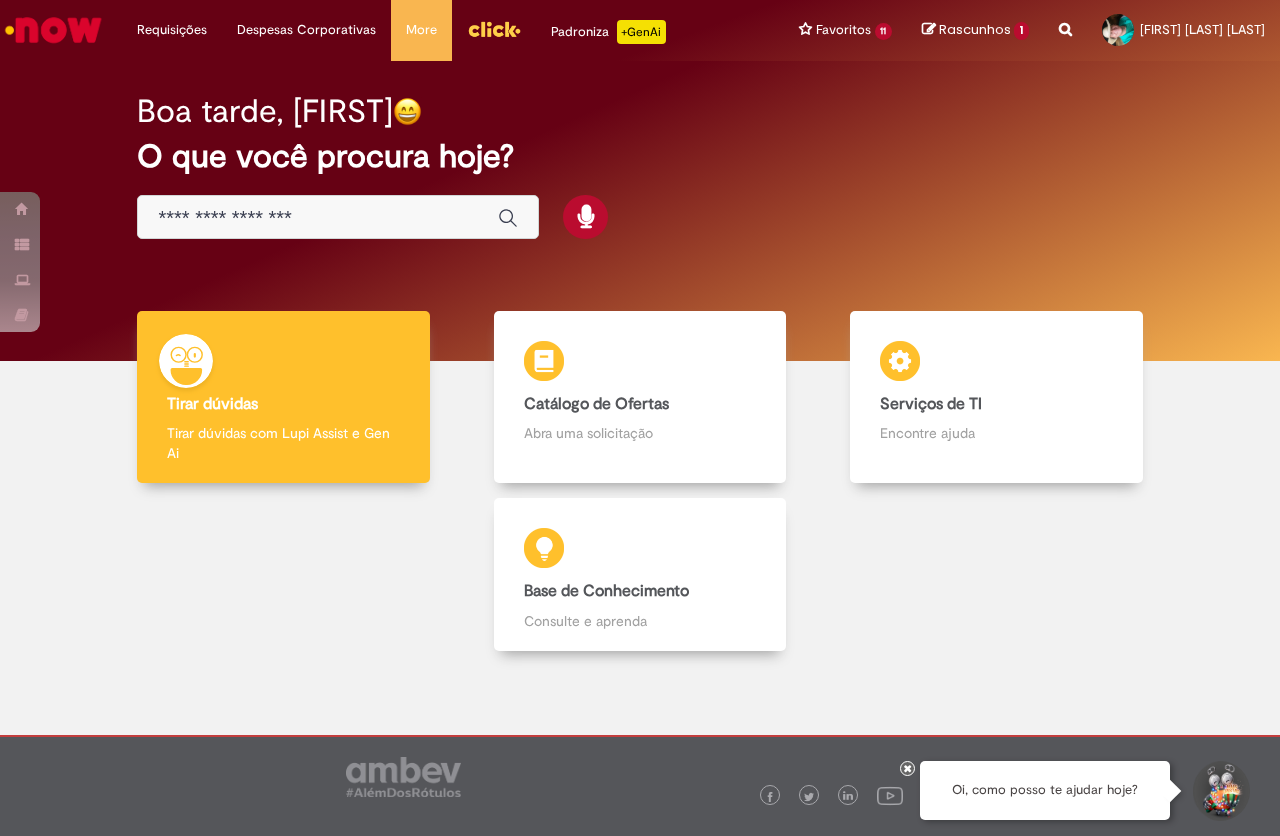 click at bounding box center [338, 217] 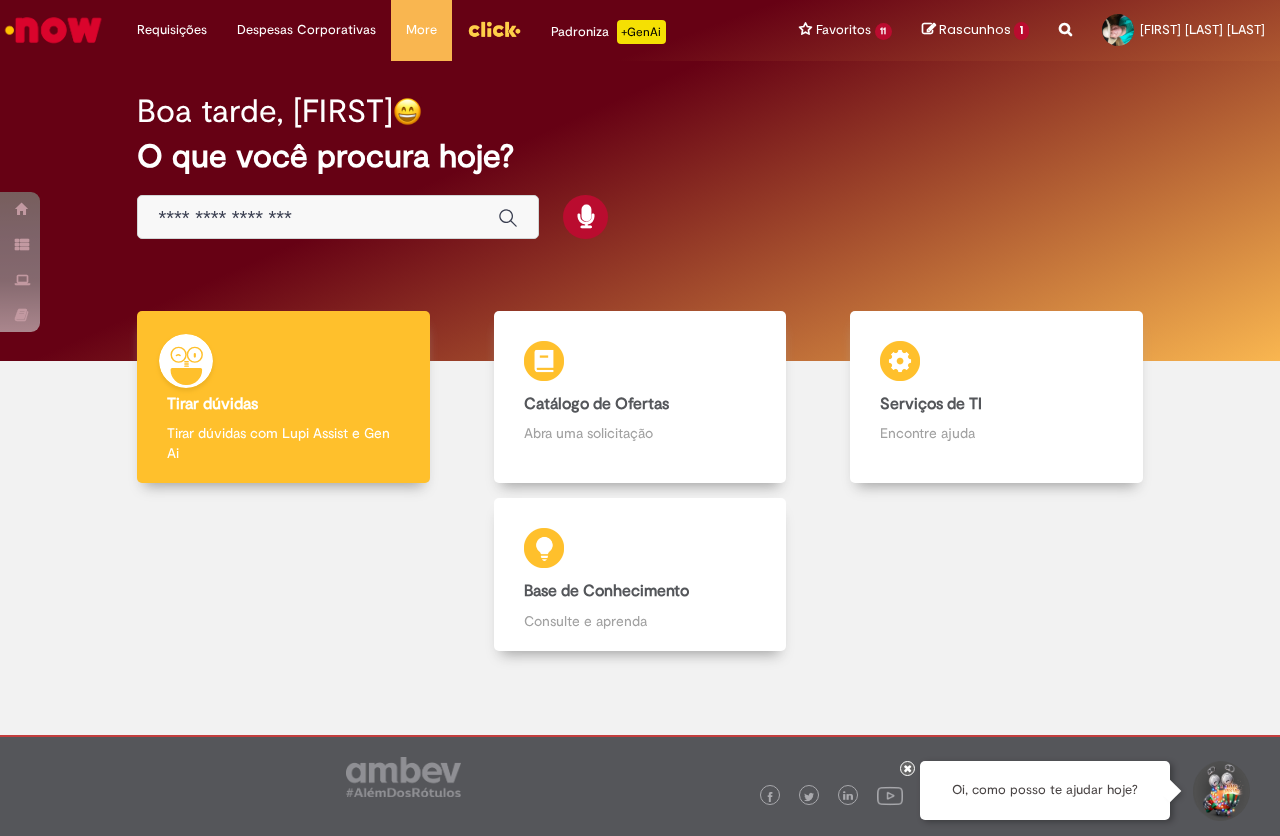 click at bounding box center [318, 218] 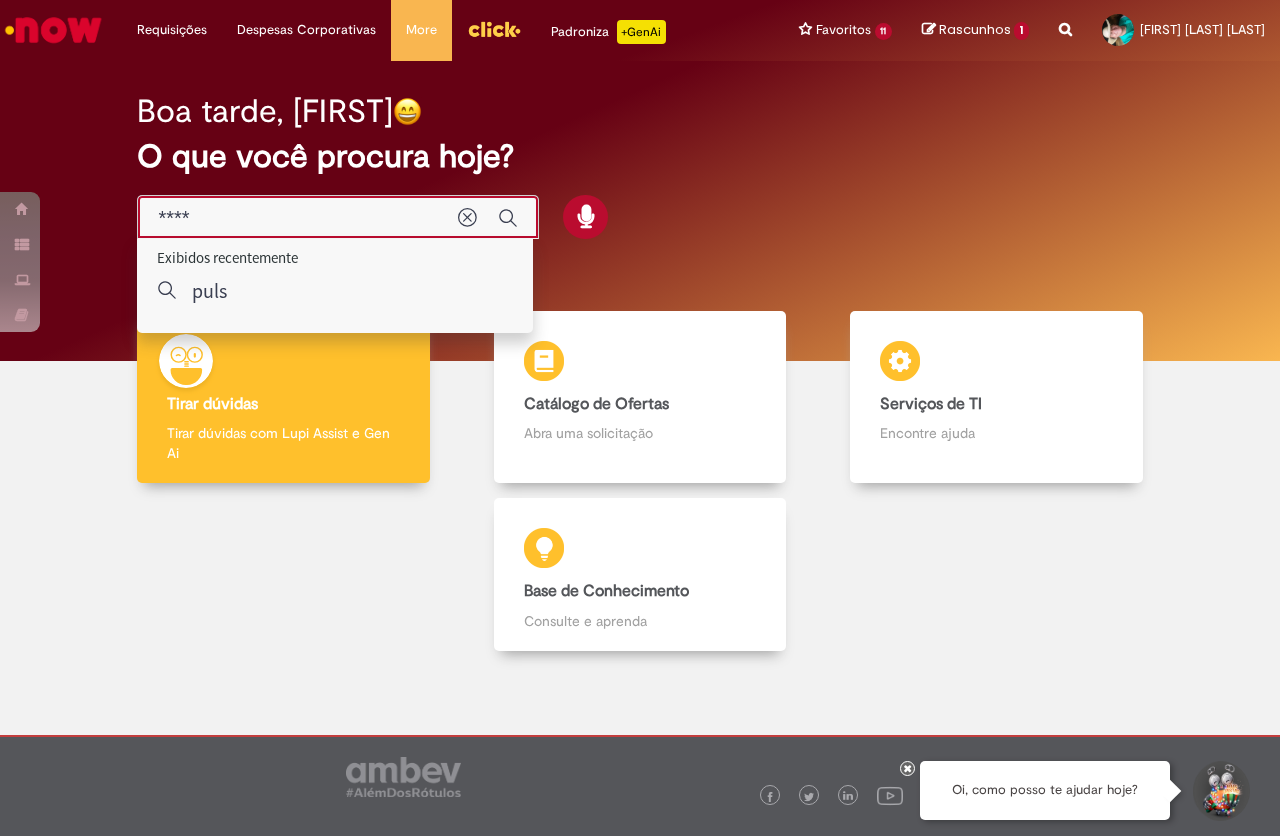 type on "*****" 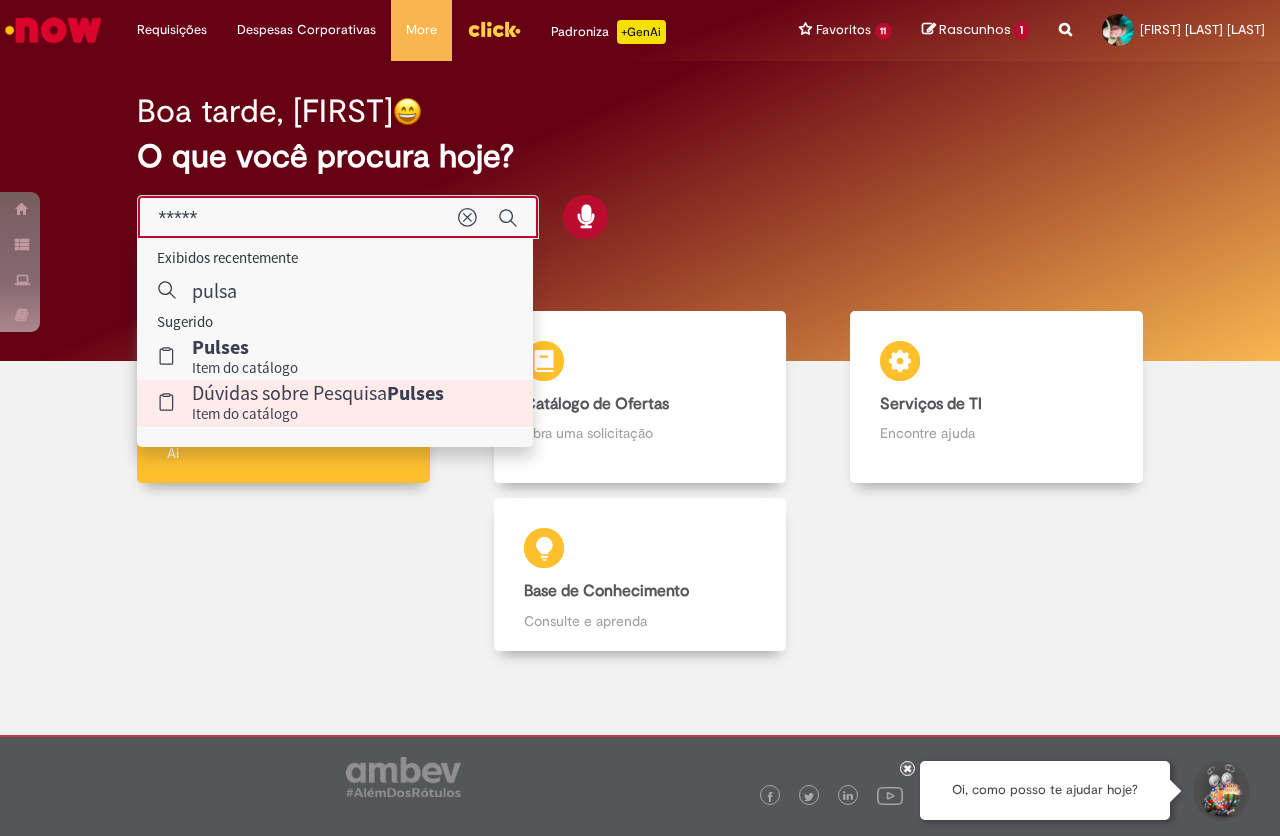 click on "Item do catálogo" at bounding box center [318, 414] 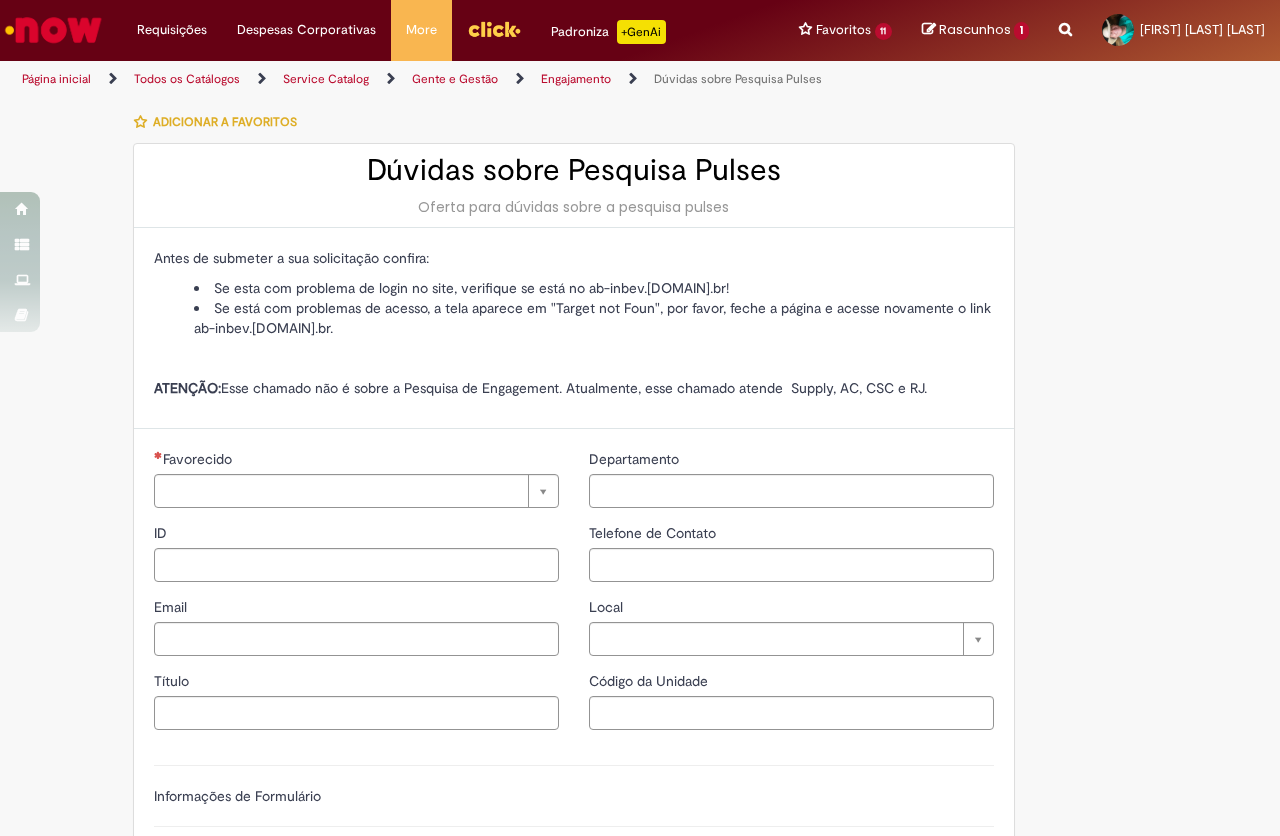 type on "********" 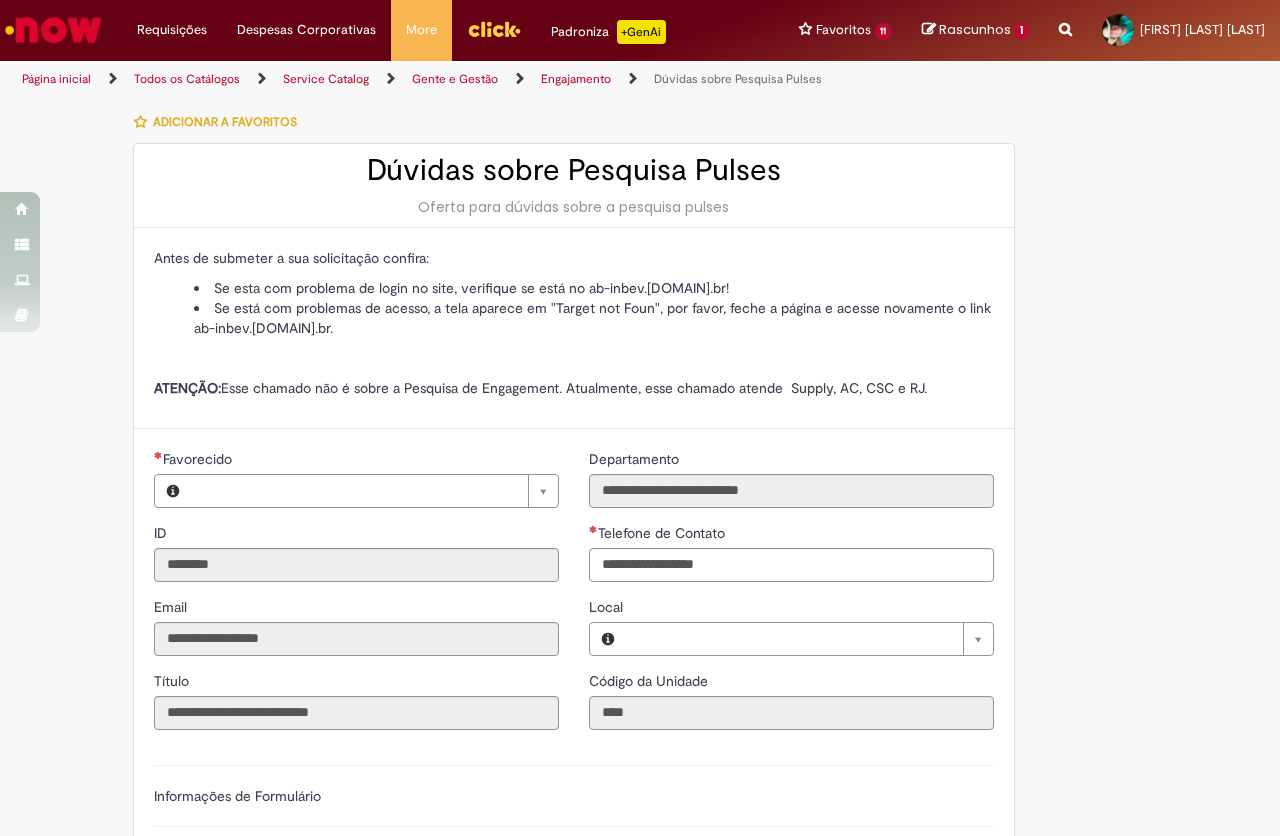 type on "**********" 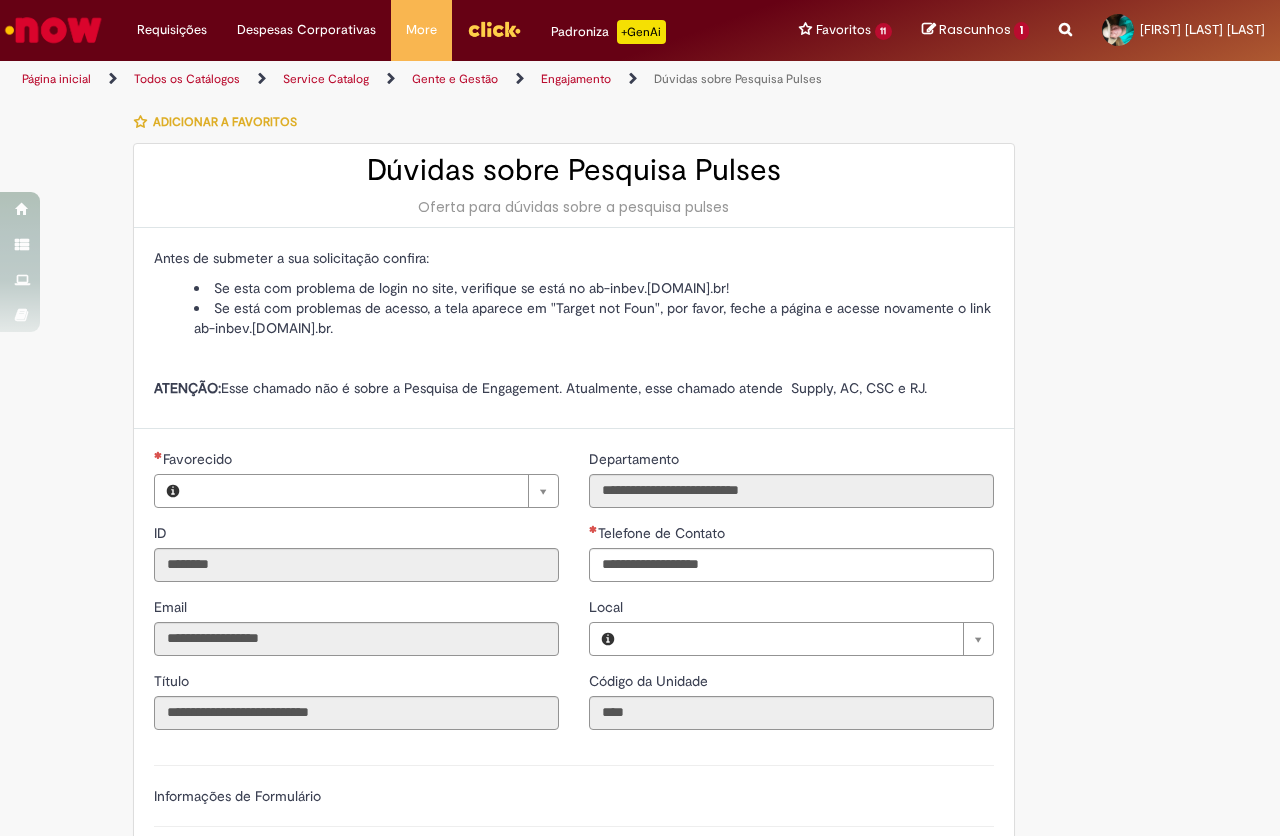 type on "**********" 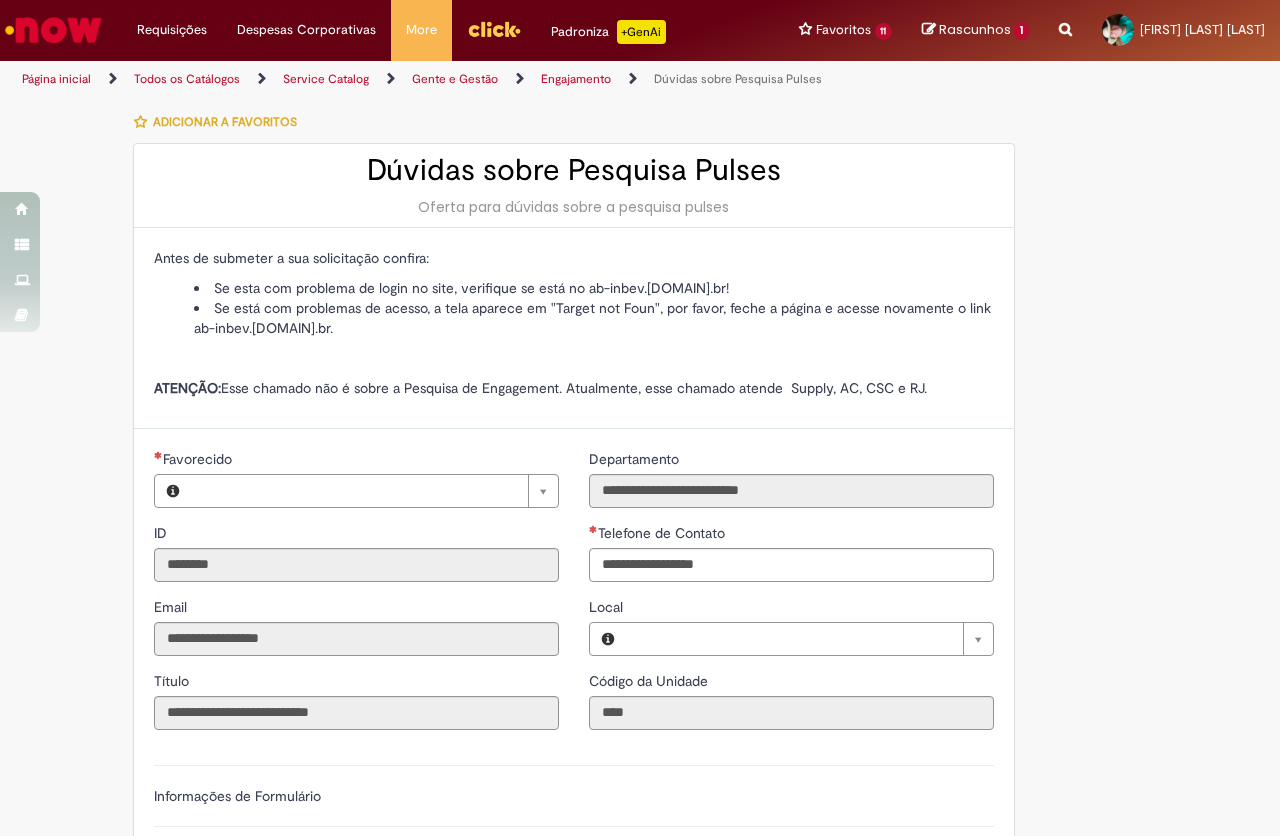 type on "**********" 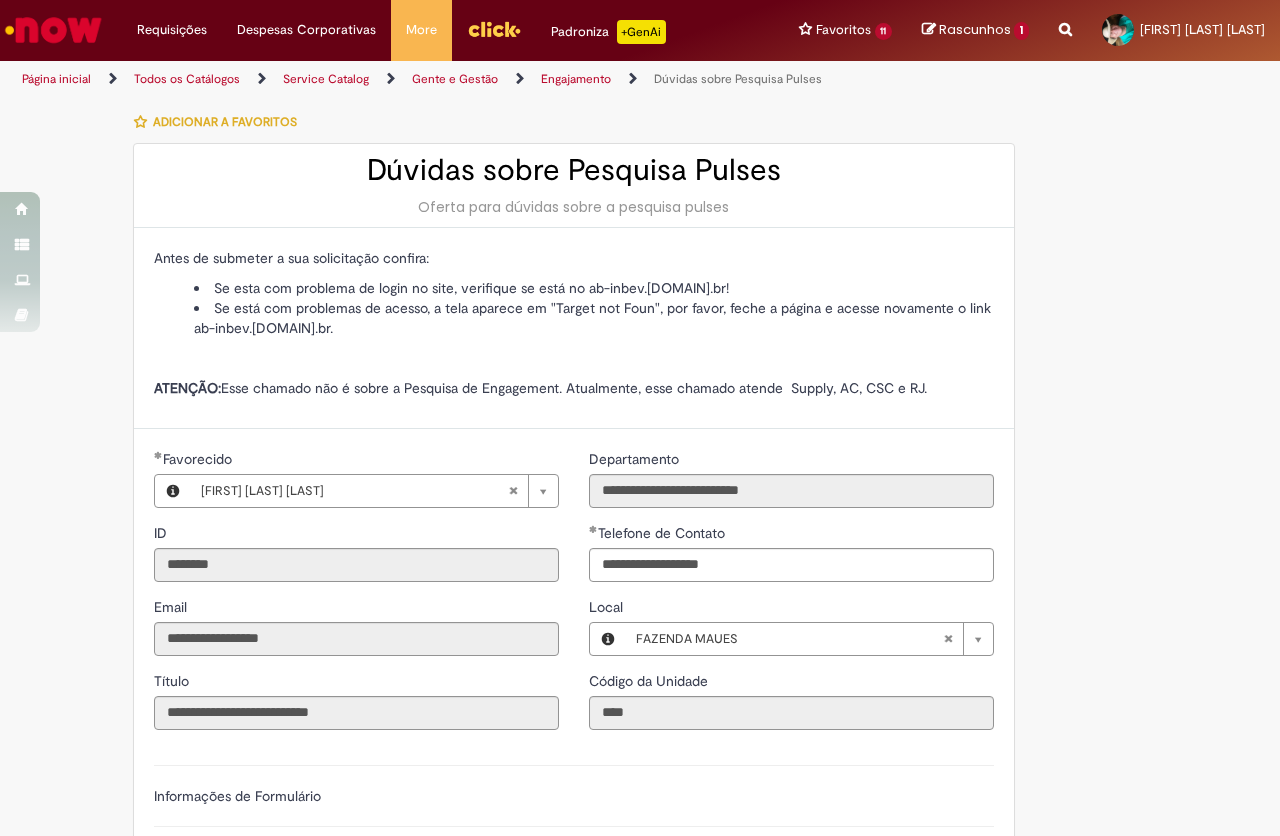 scroll, scrollTop: 200, scrollLeft: 0, axis: vertical 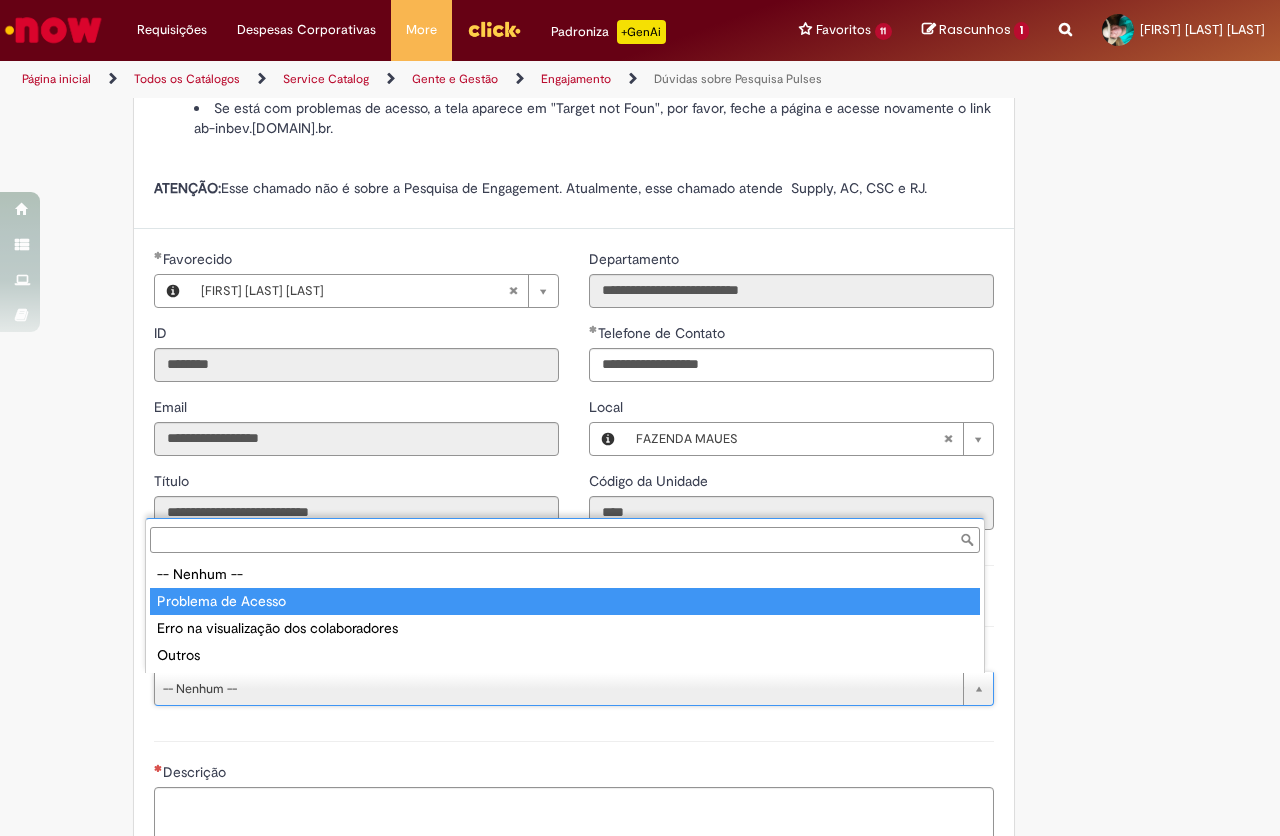 type on "**********" 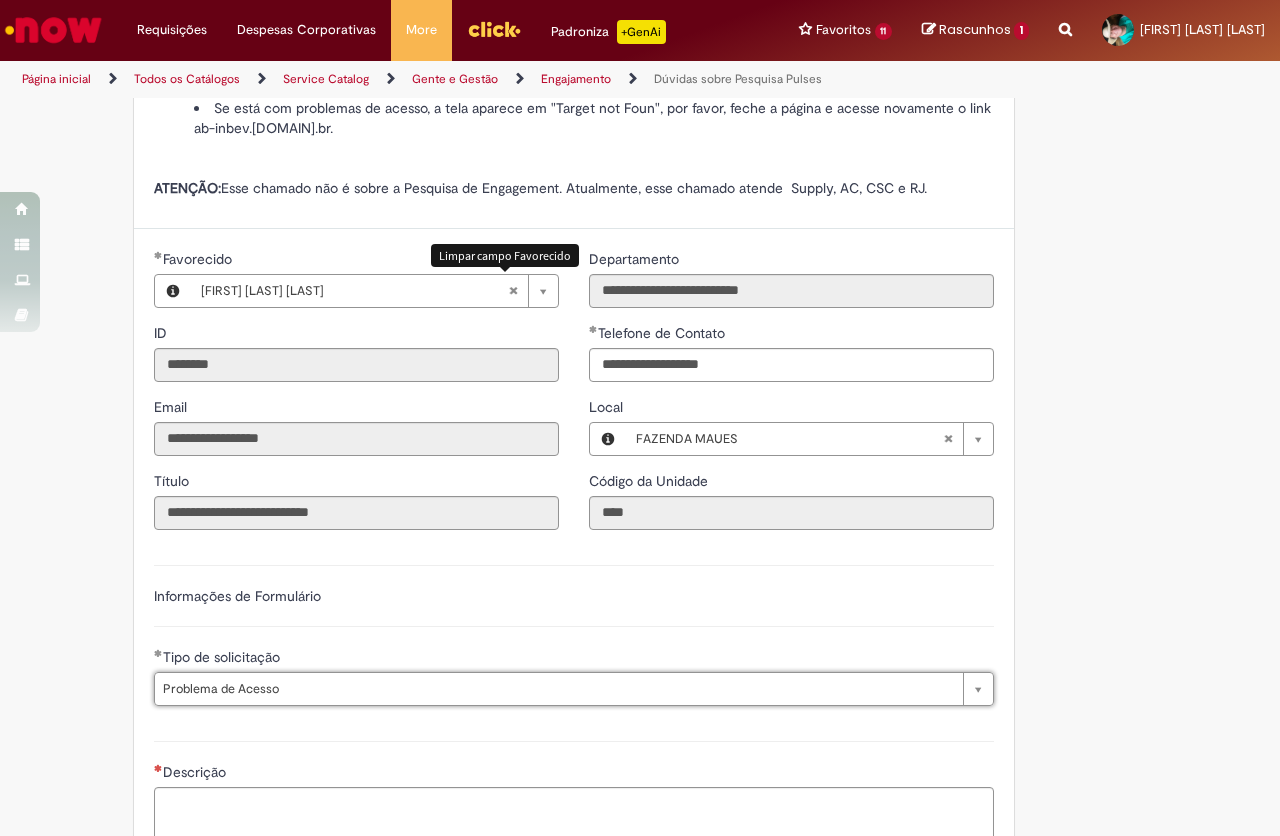 click at bounding box center (513, 291) 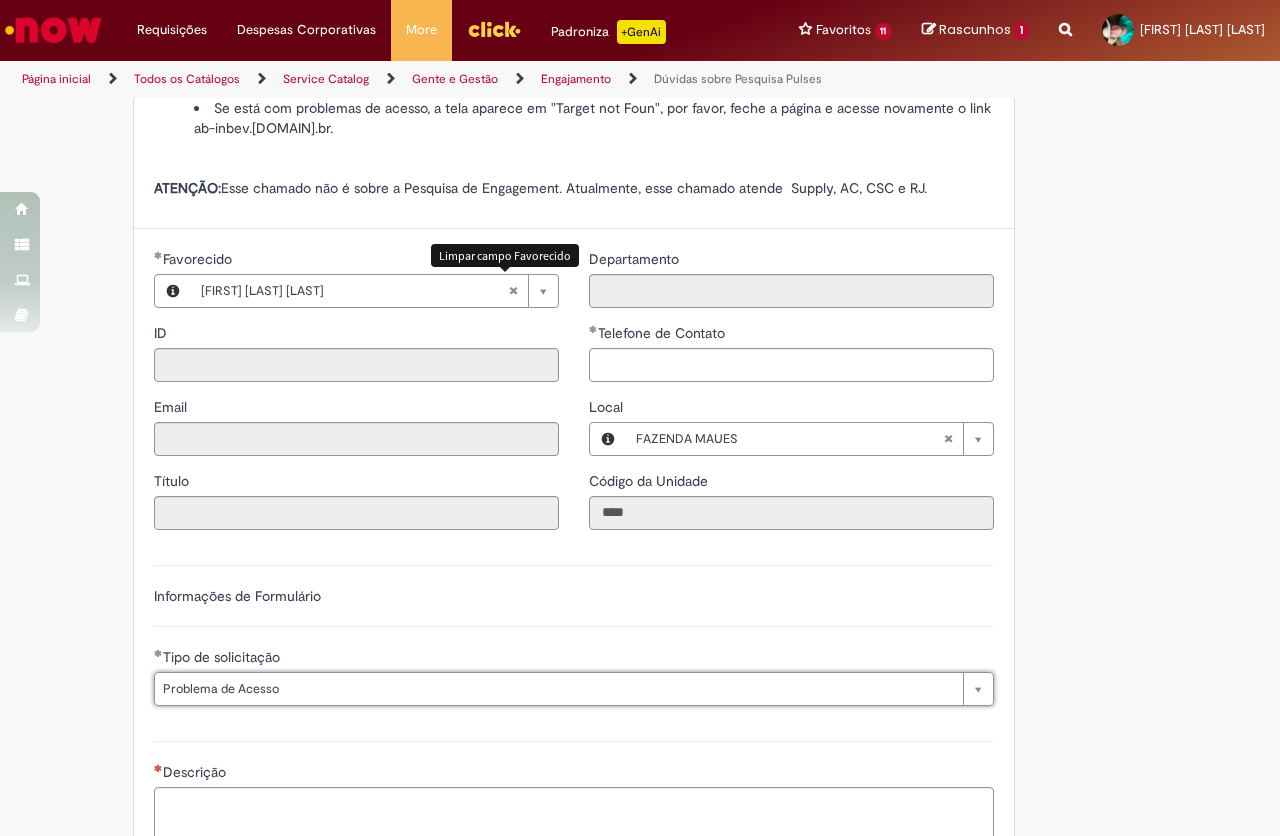 type 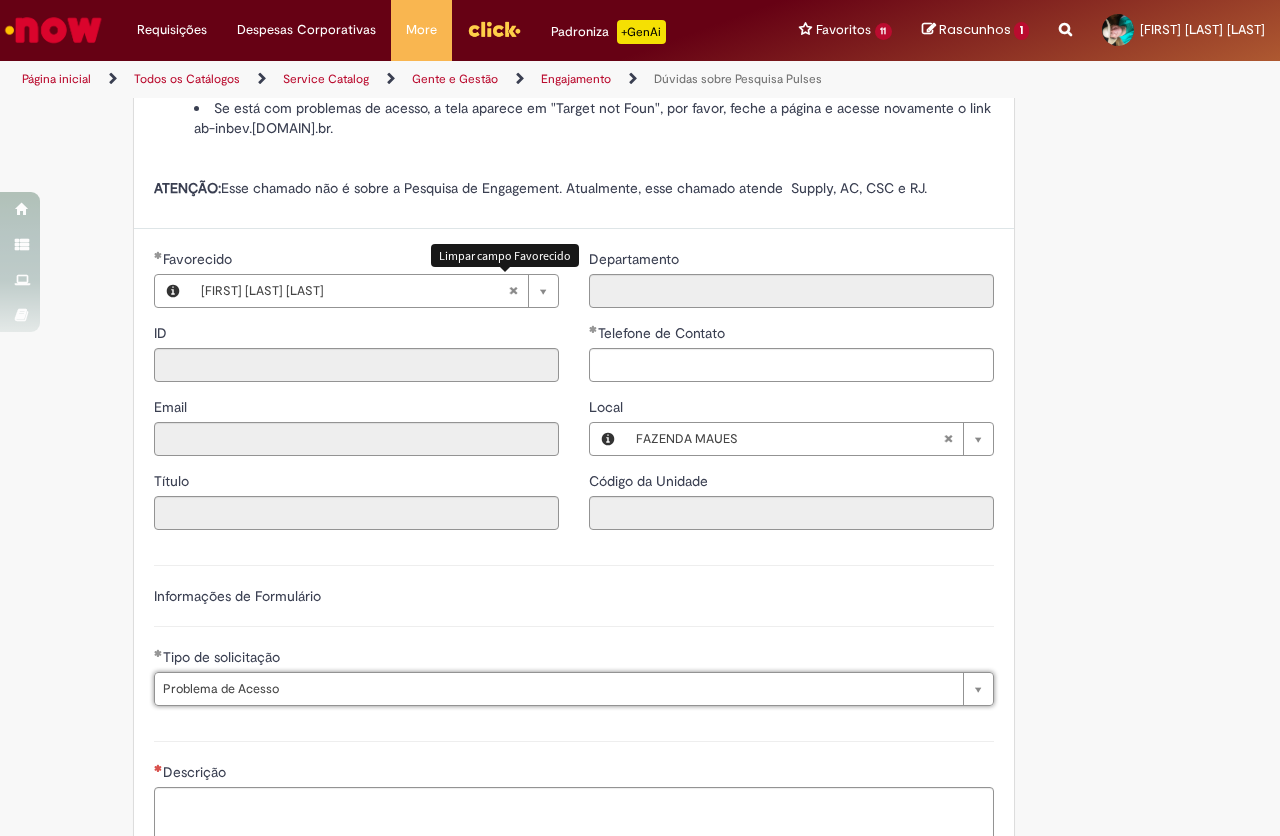 scroll, scrollTop: 0, scrollLeft: 0, axis: both 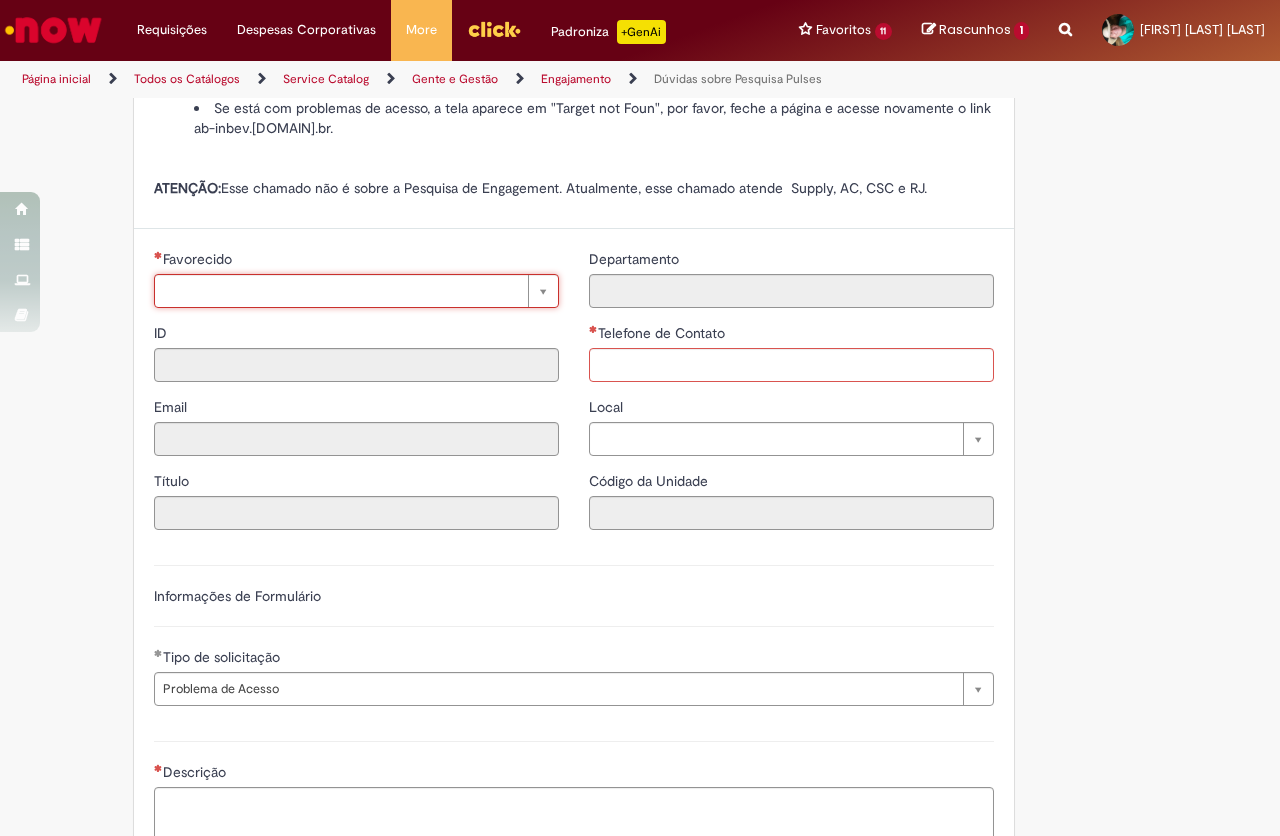 click on "Favorecido" at bounding box center [356, 261] 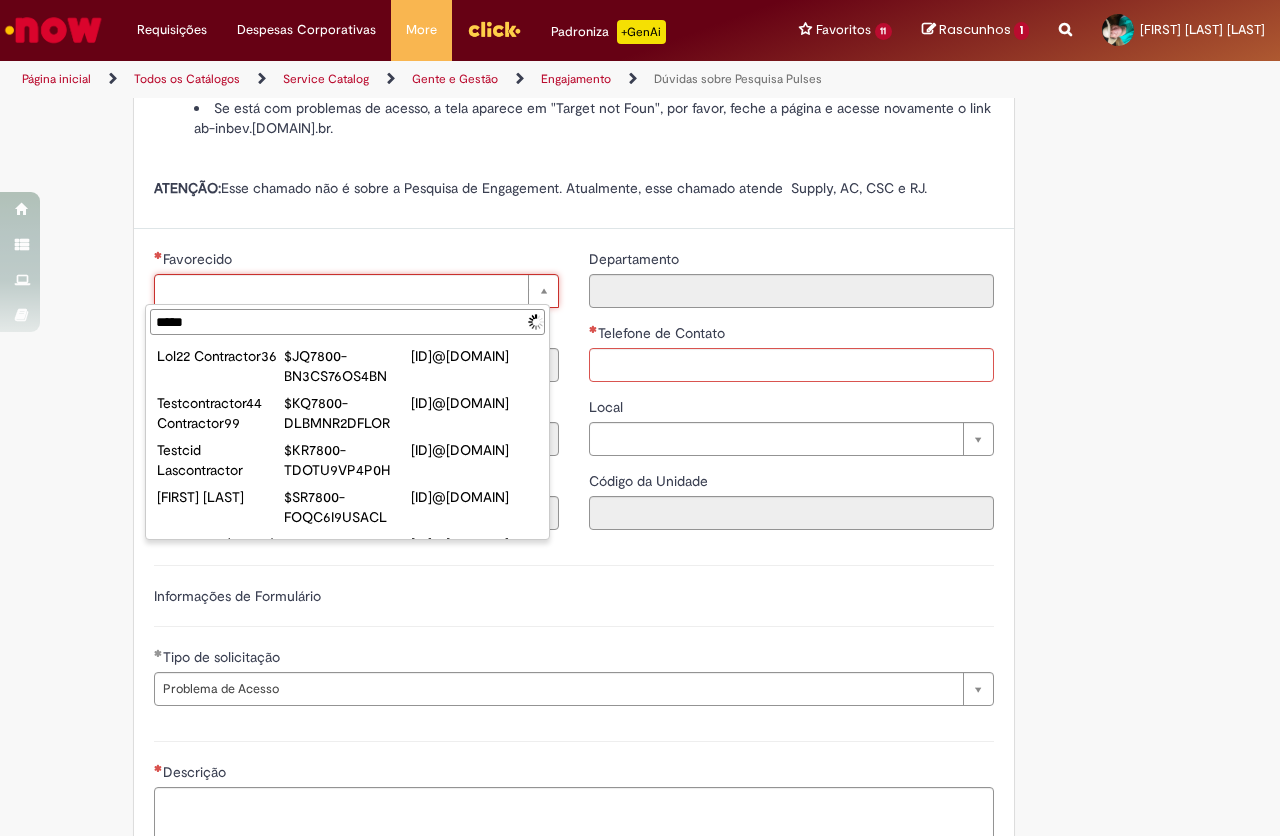 type on "******" 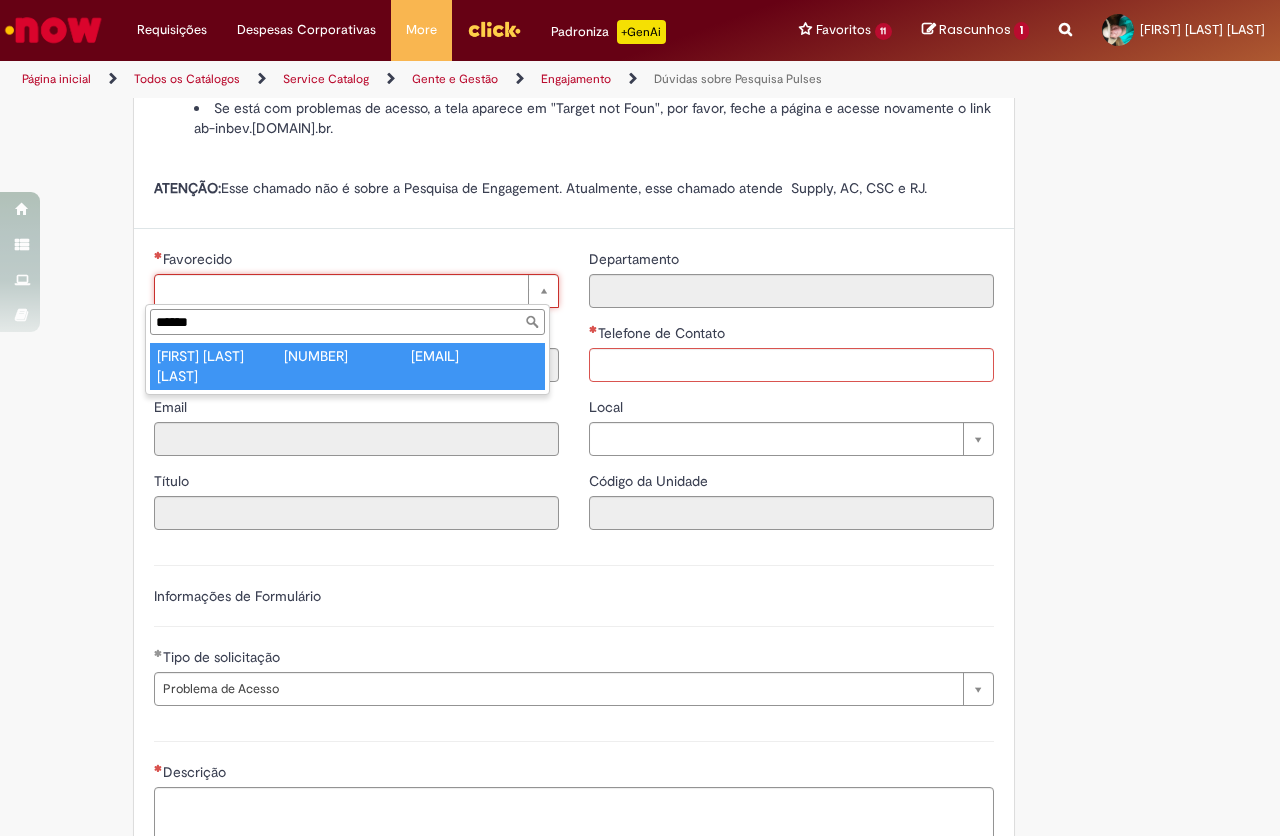 type on "**********" 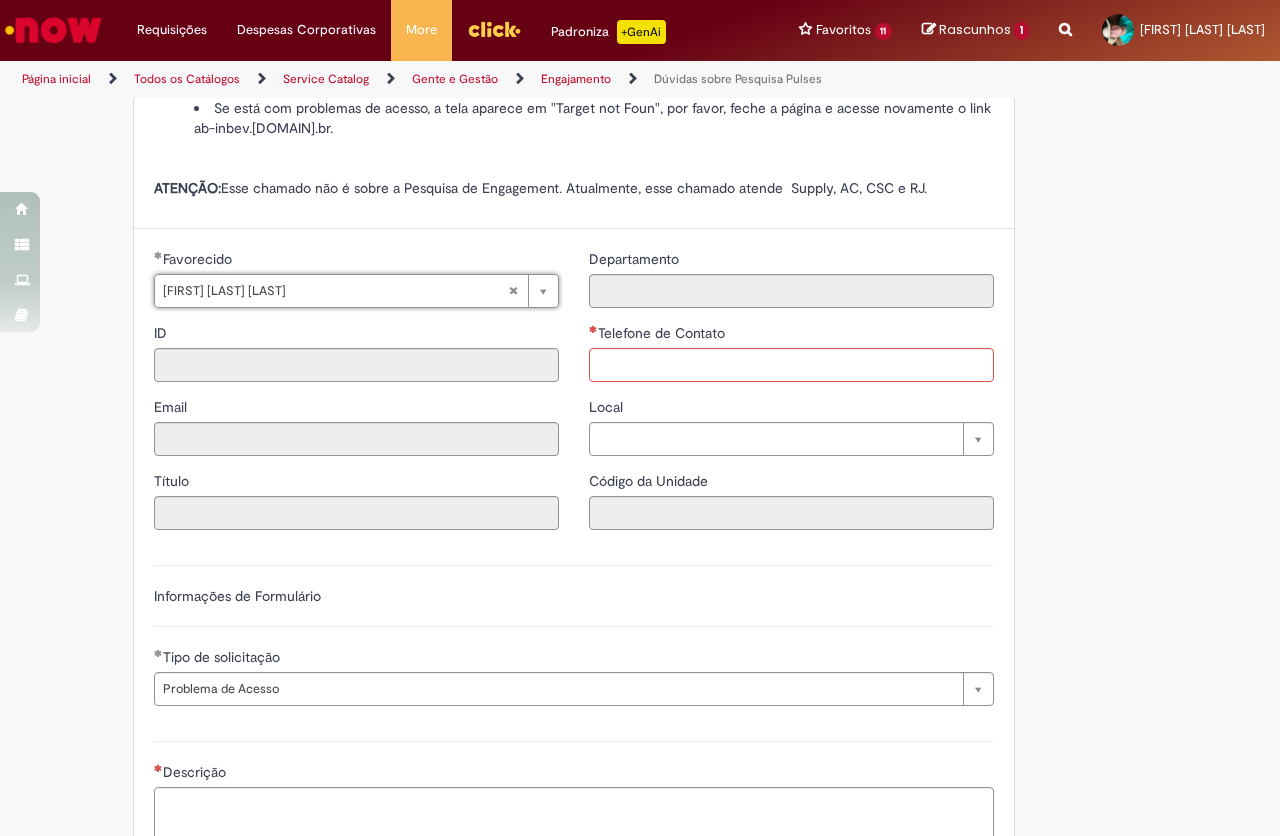 type on "********" 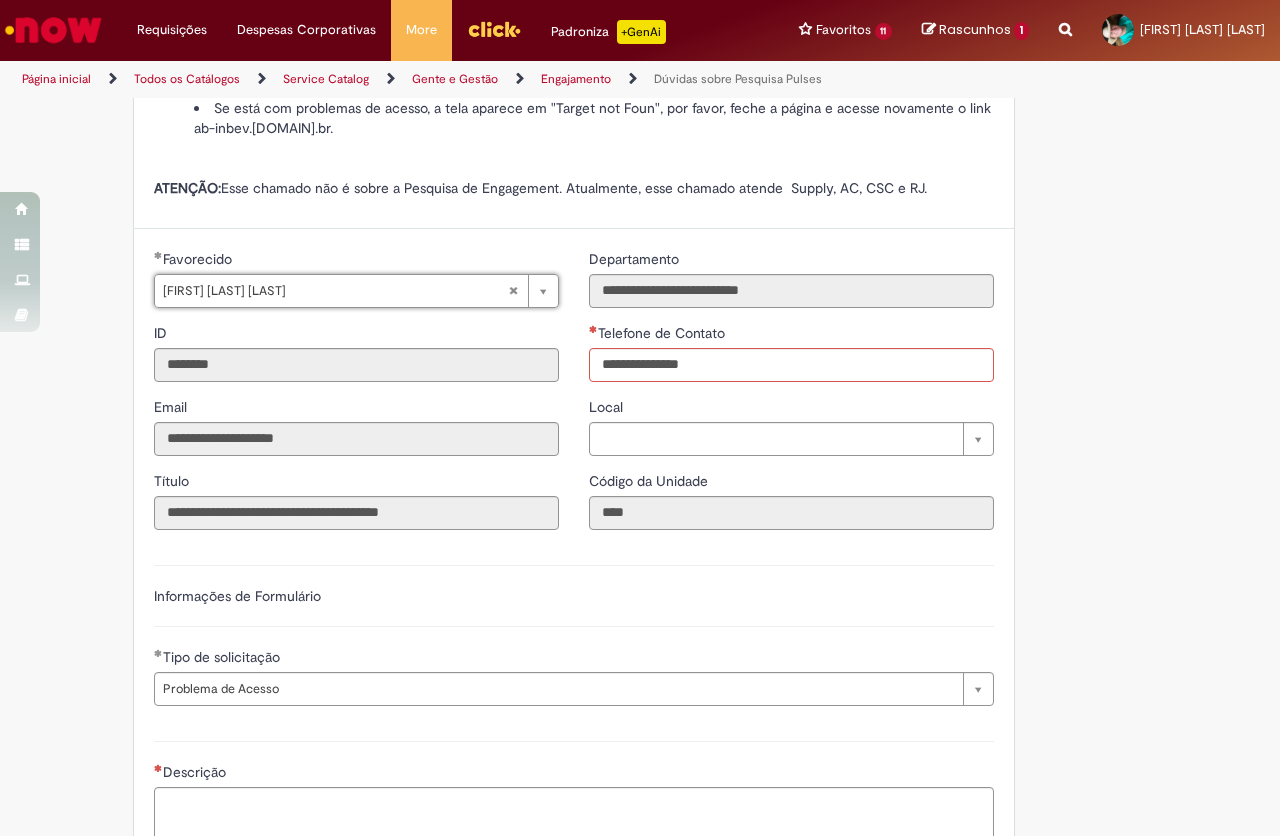 type 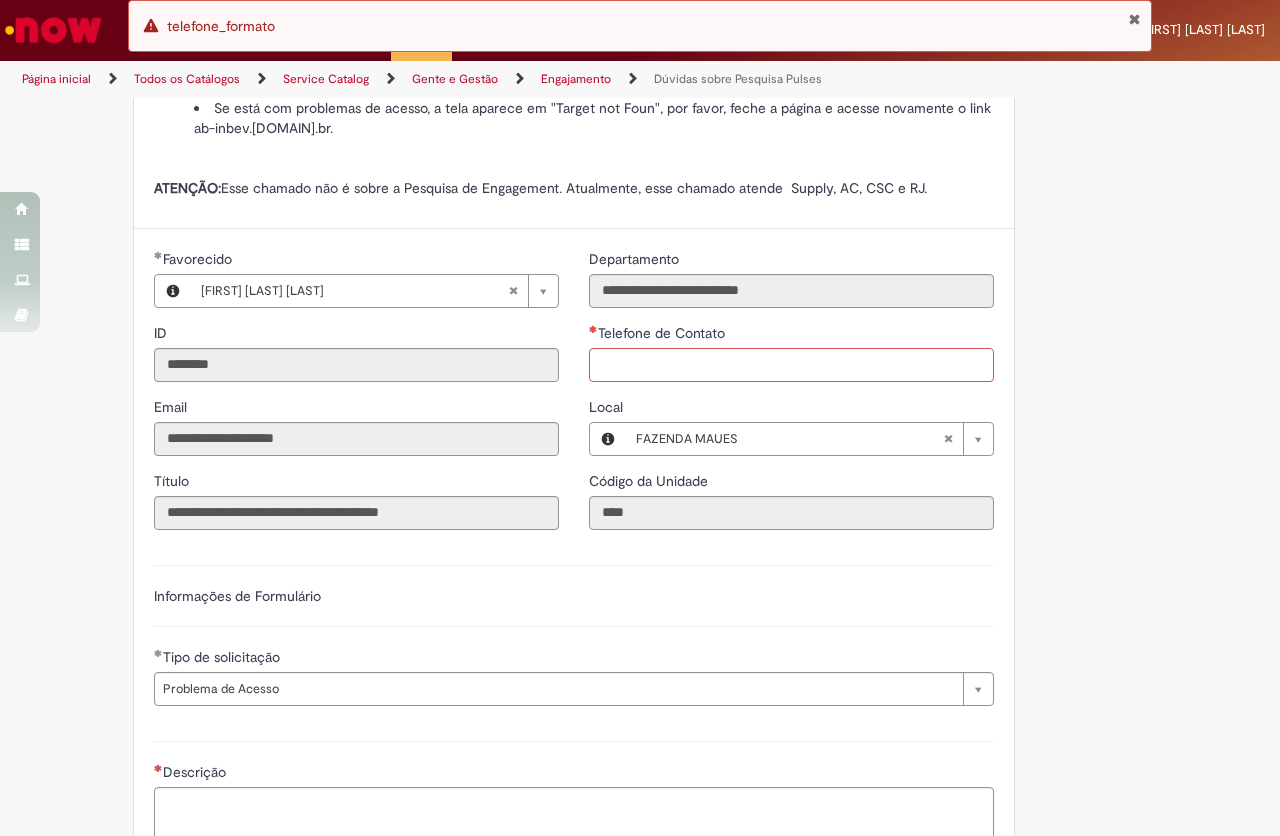 scroll, scrollTop: 400, scrollLeft: 0, axis: vertical 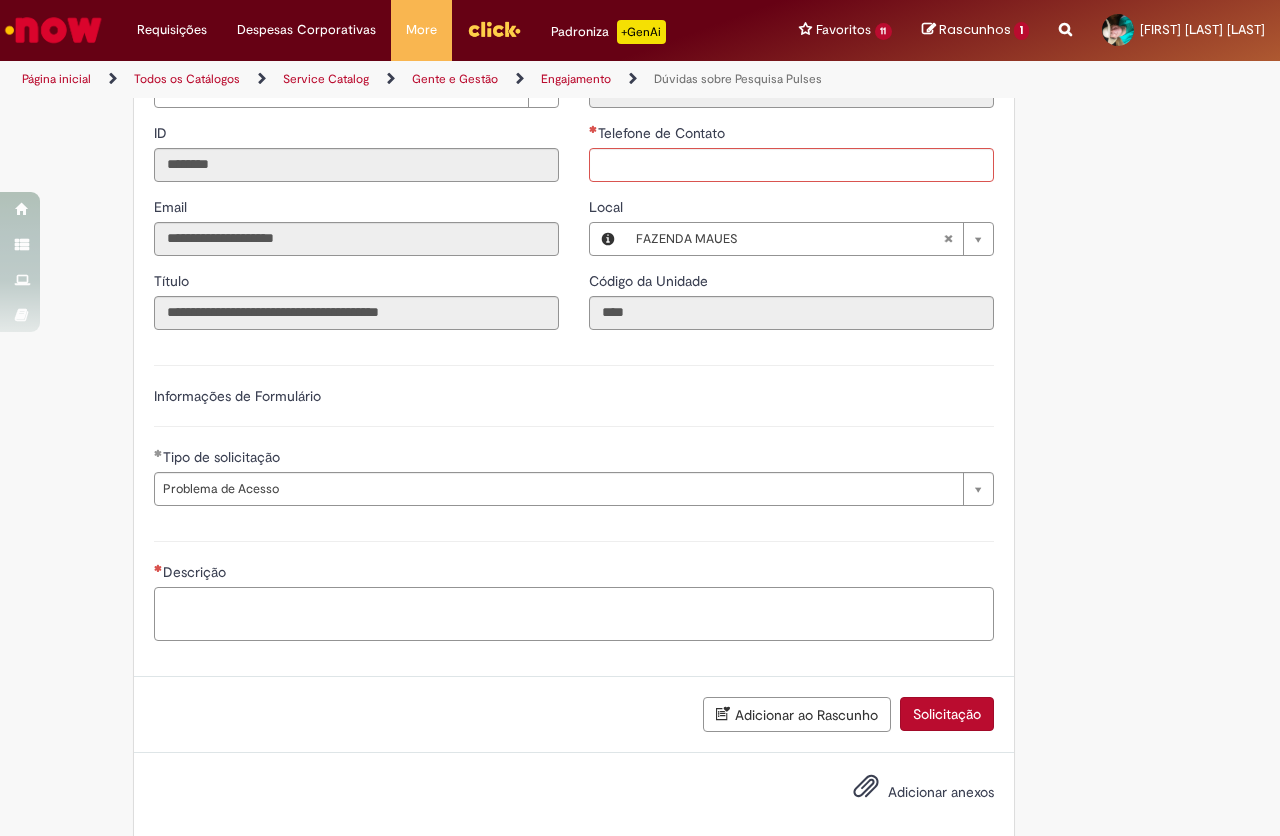 click on "Descrição" at bounding box center (574, 614) 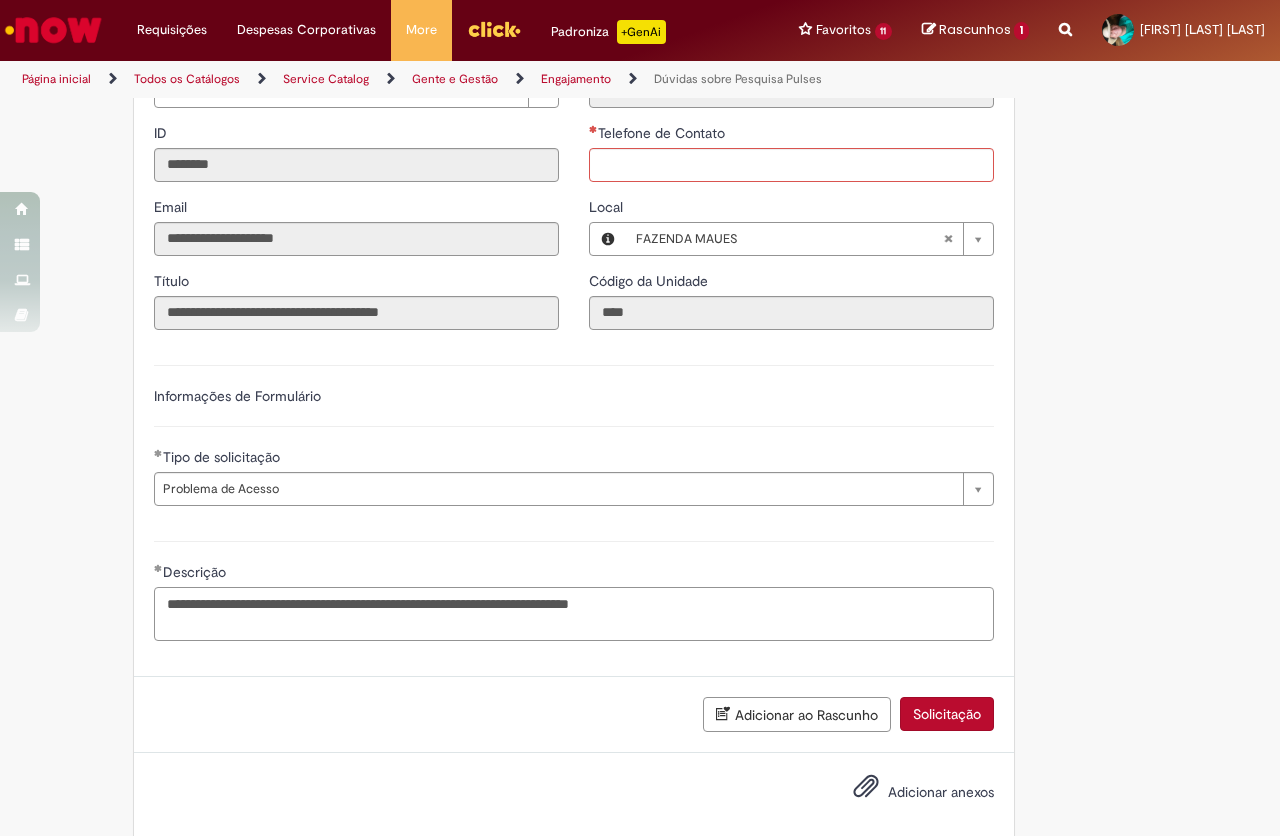 type on "**********" 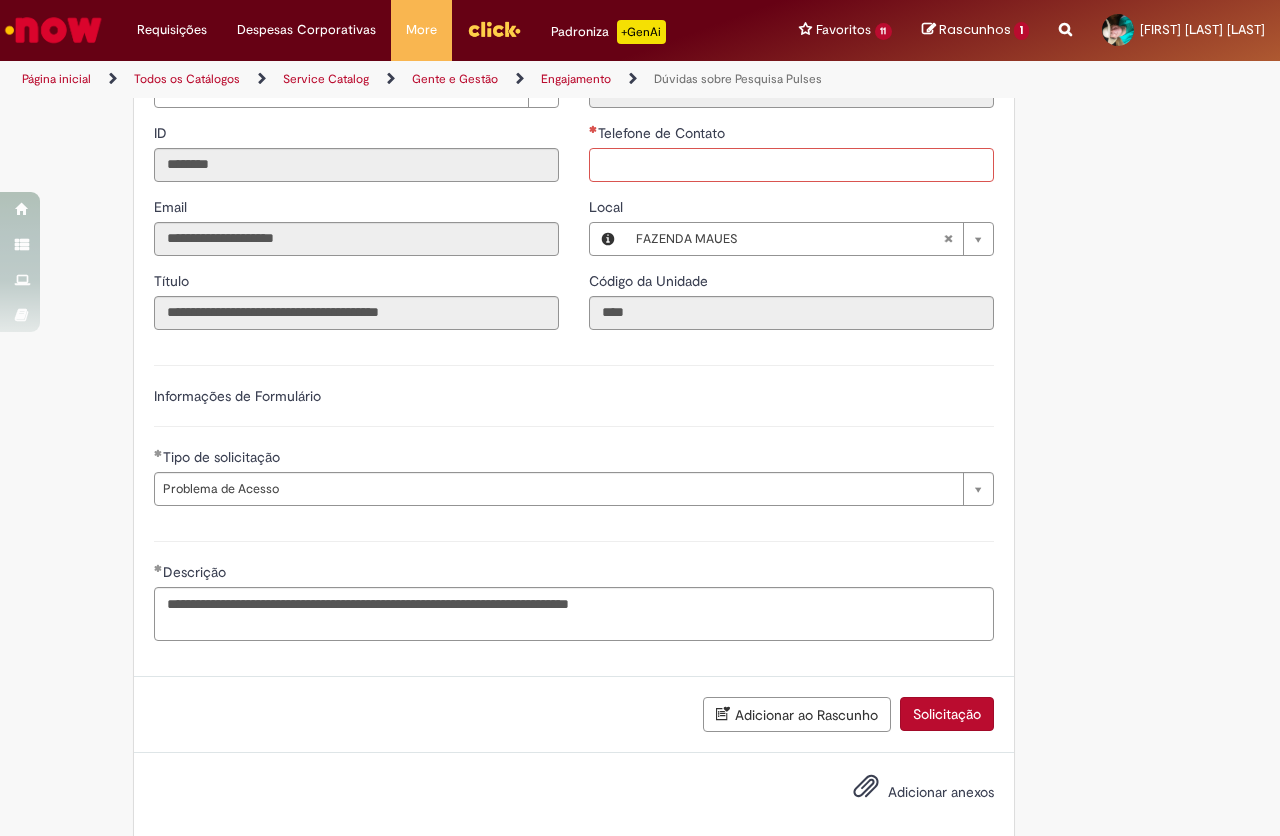 click on "Telefone de Contato" at bounding box center (791, 165) 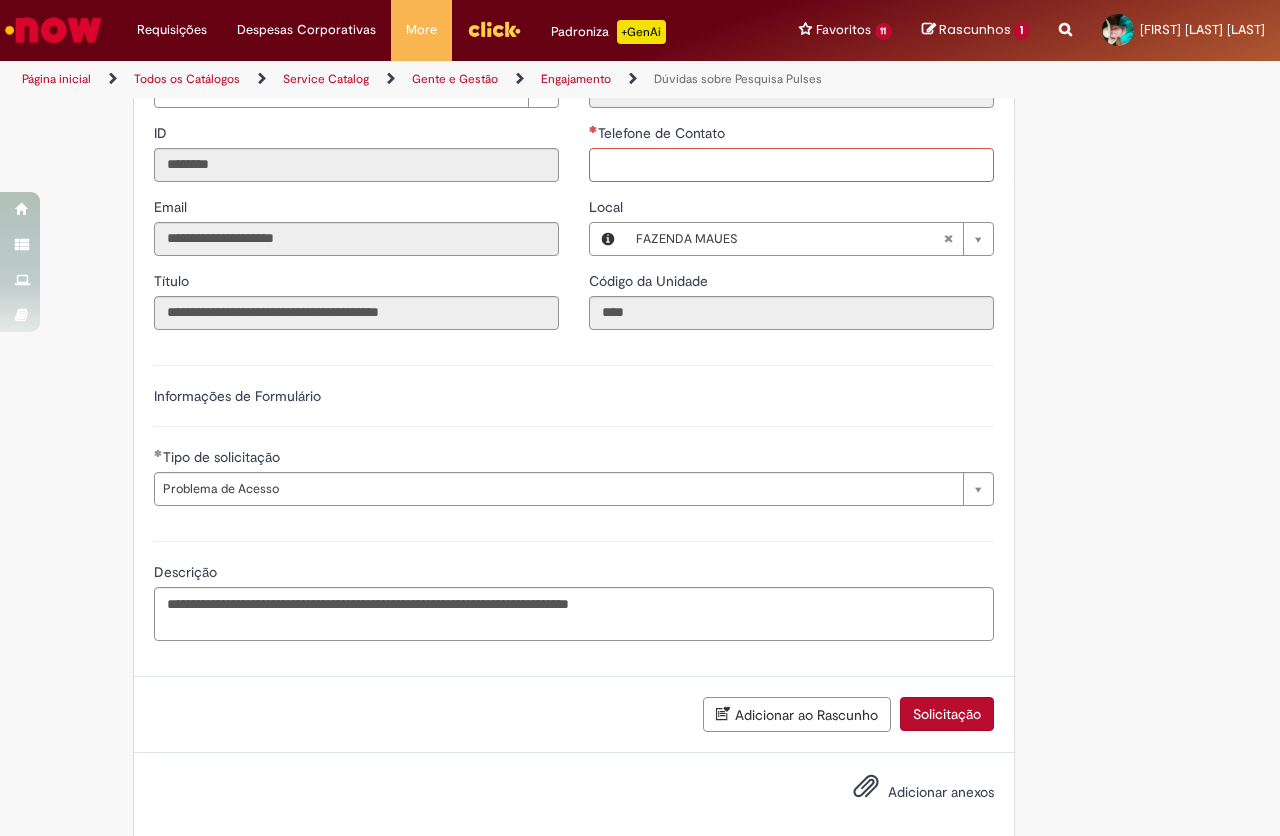 click on "Telefone de Contato" at bounding box center [791, 165] 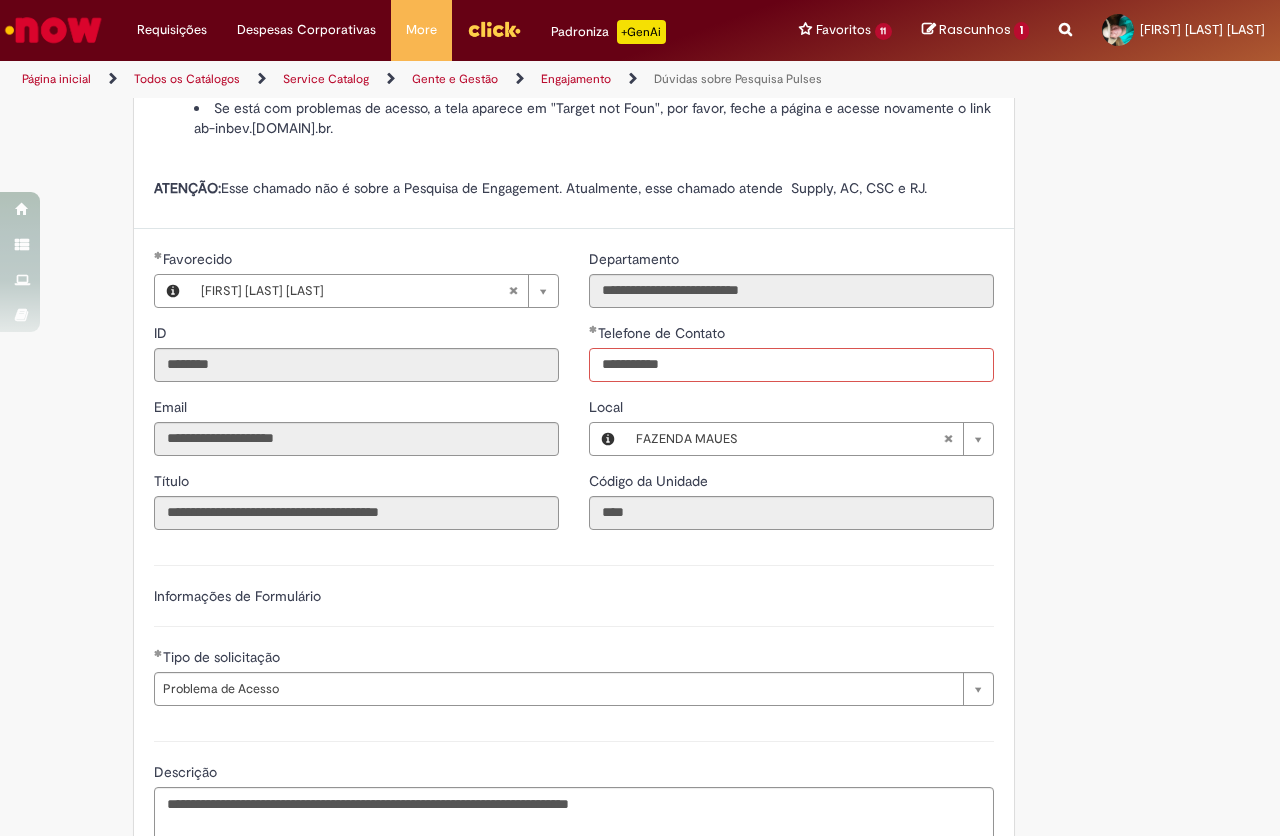 scroll, scrollTop: 426, scrollLeft: 0, axis: vertical 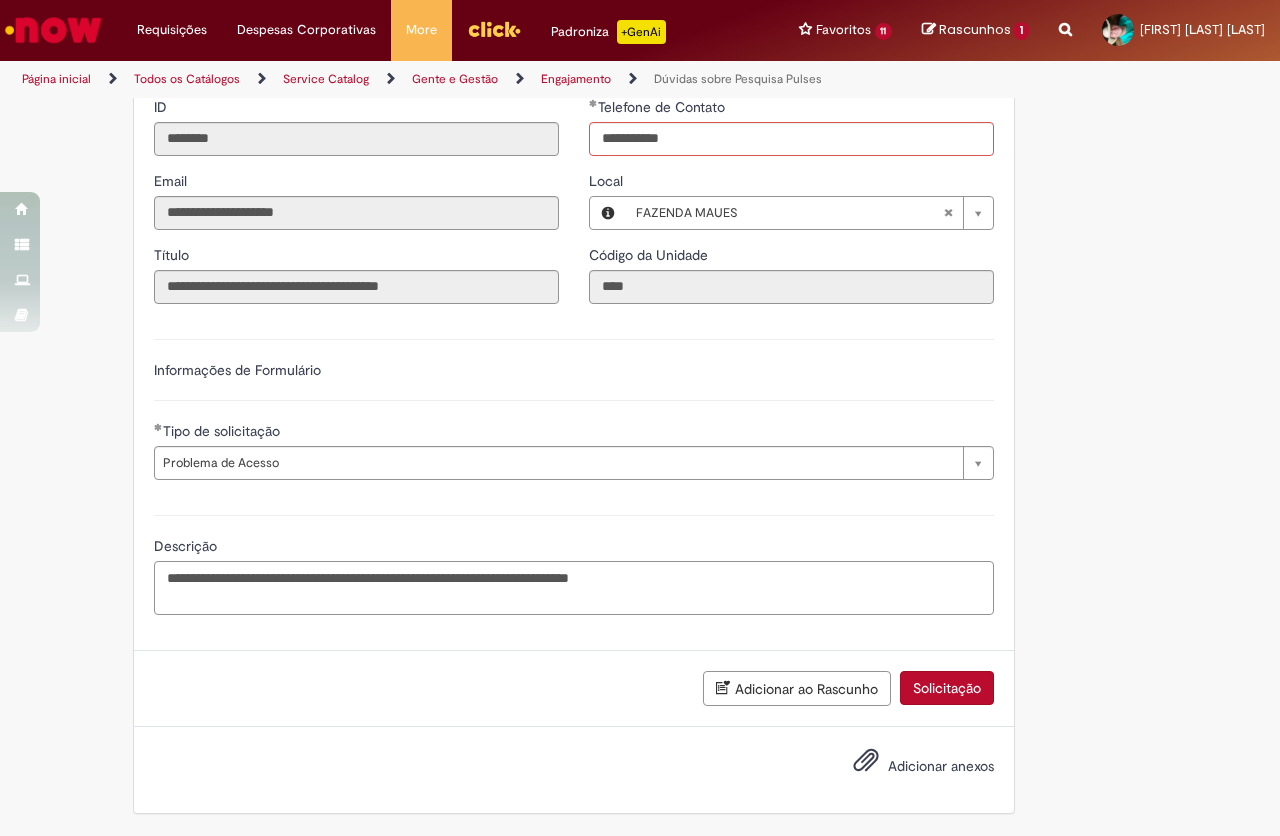 click on "**********" at bounding box center [574, 588] 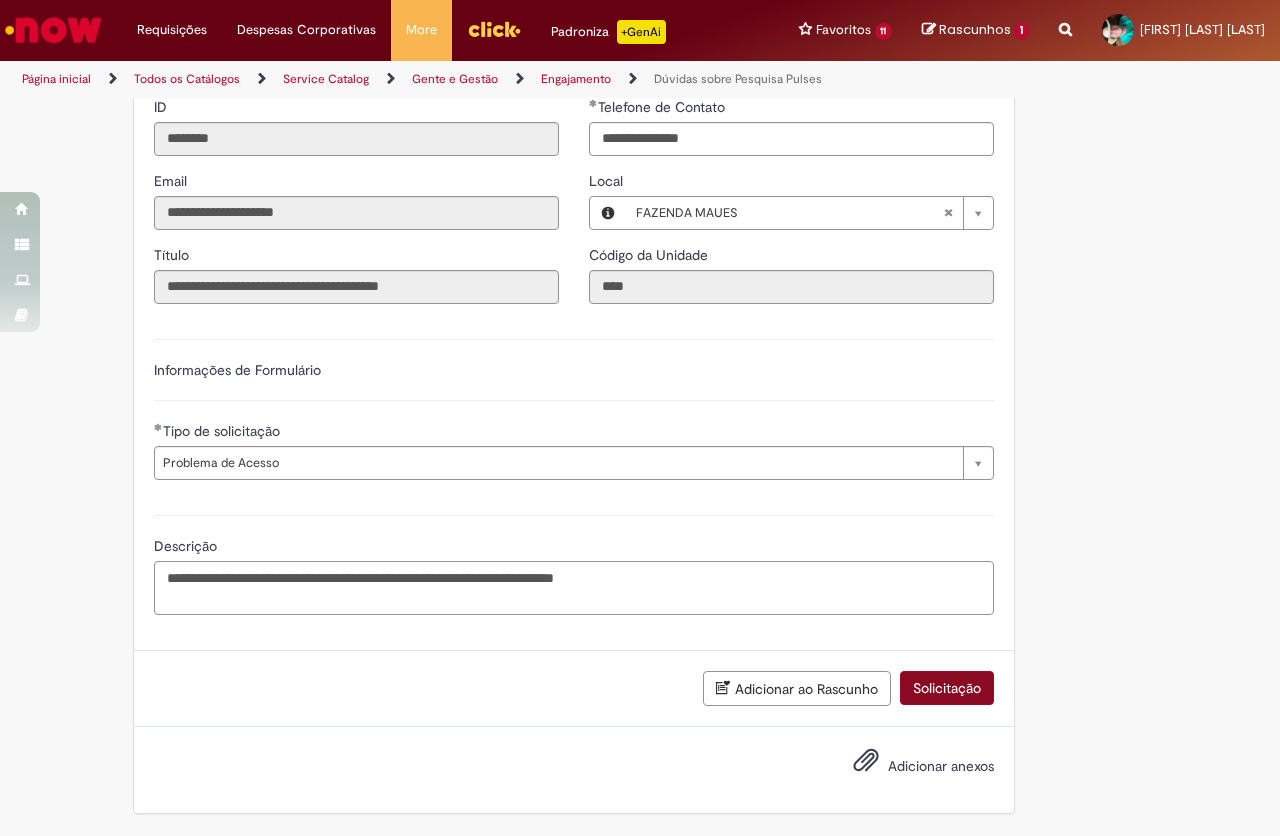 type on "**********" 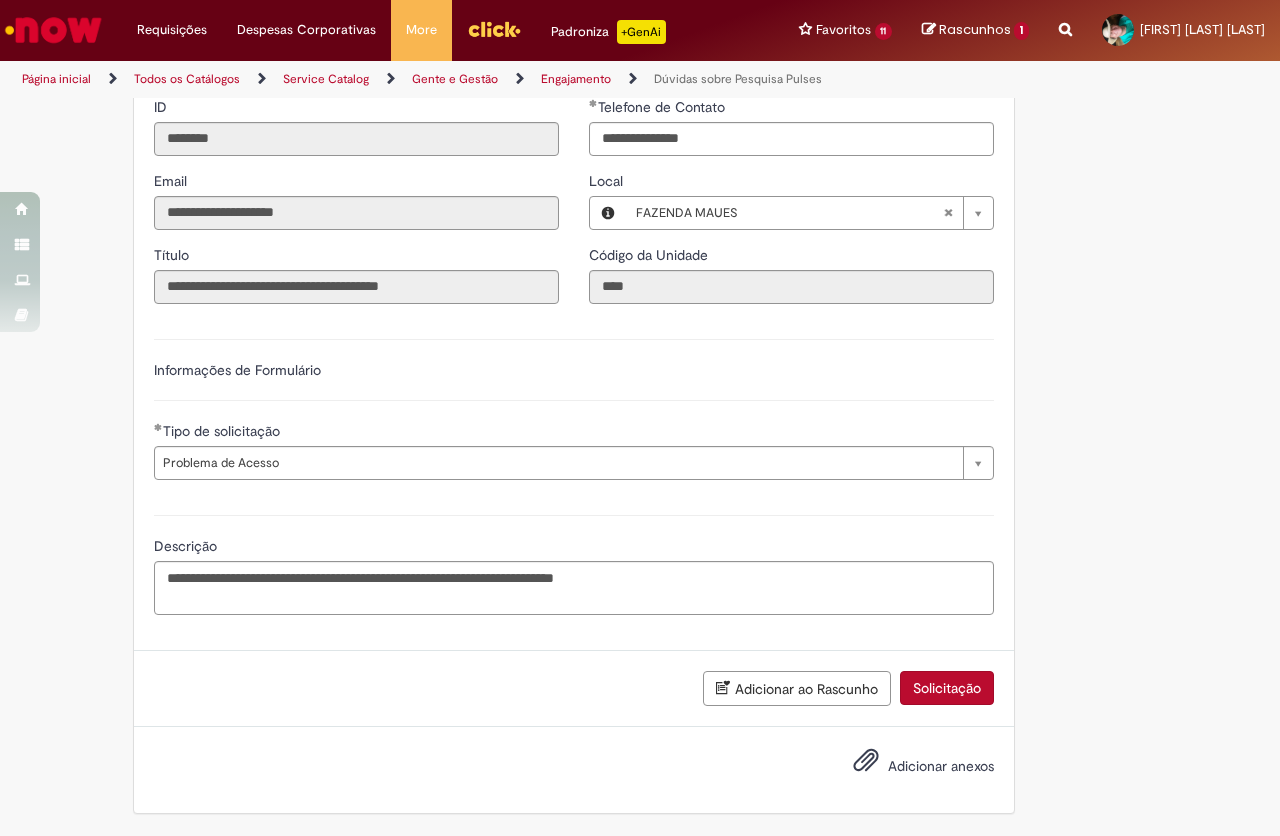 click on "Solicitação" at bounding box center (947, 688) 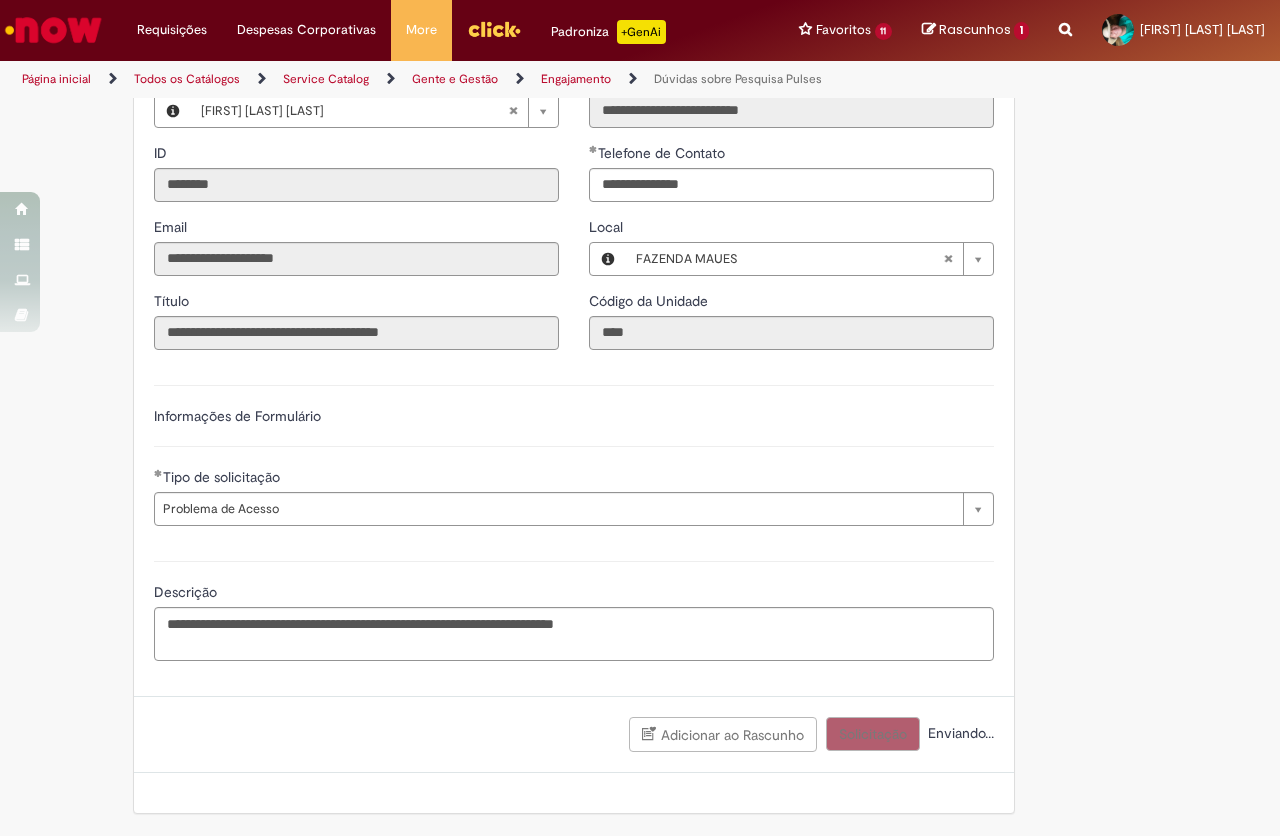 scroll, scrollTop: 380, scrollLeft: 0, axis: vertical 